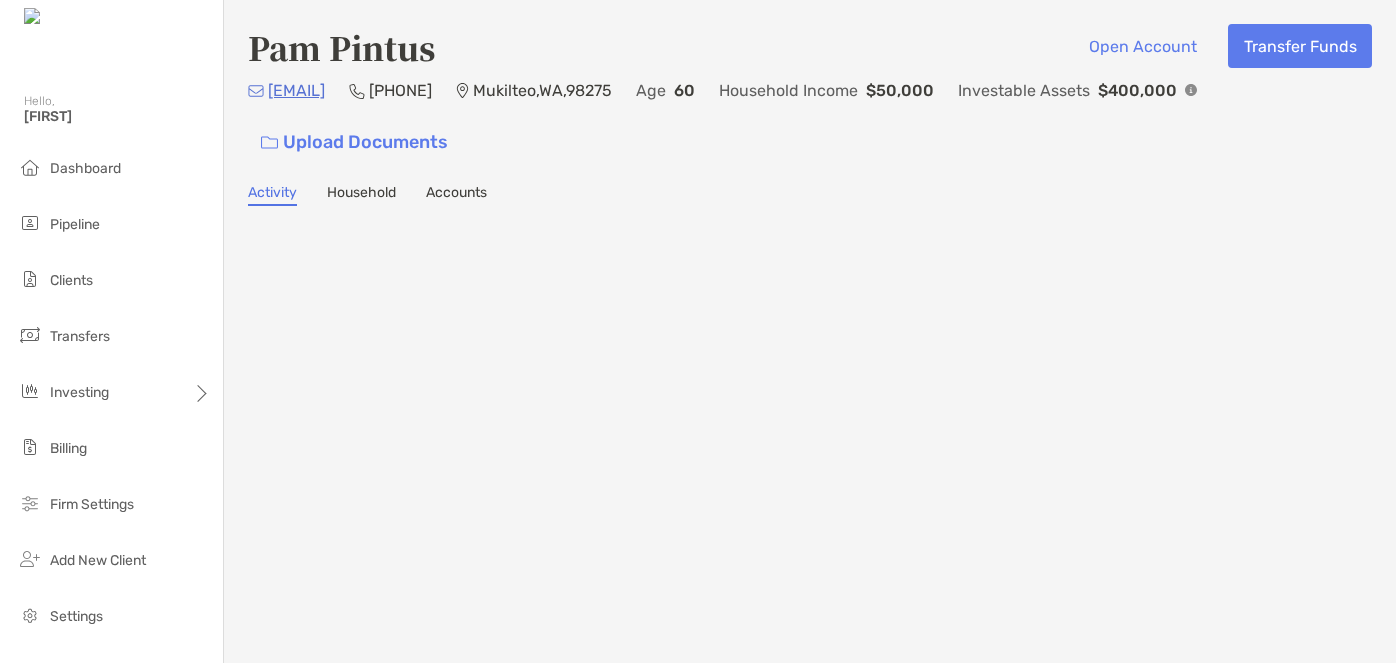 scroll, scrollTop: 0, scrollLeft: 0, axis: both 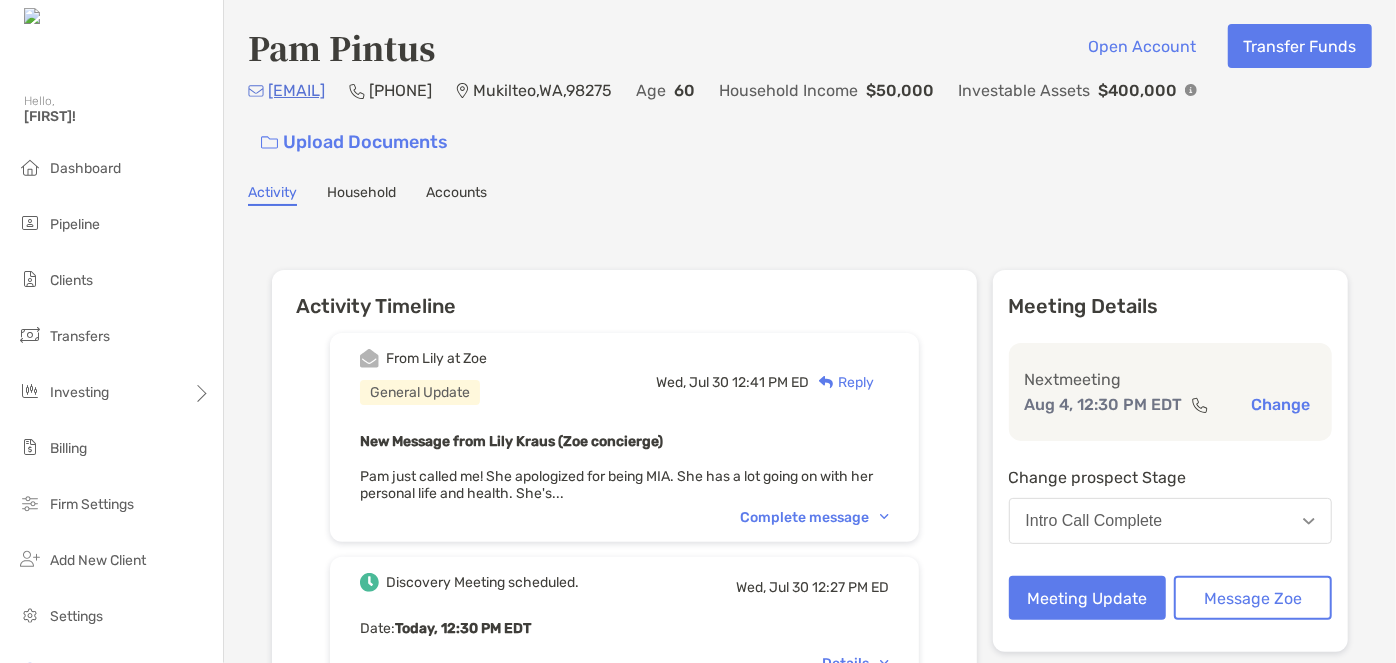 click on "Complete message" at bounding box center [814, 517] 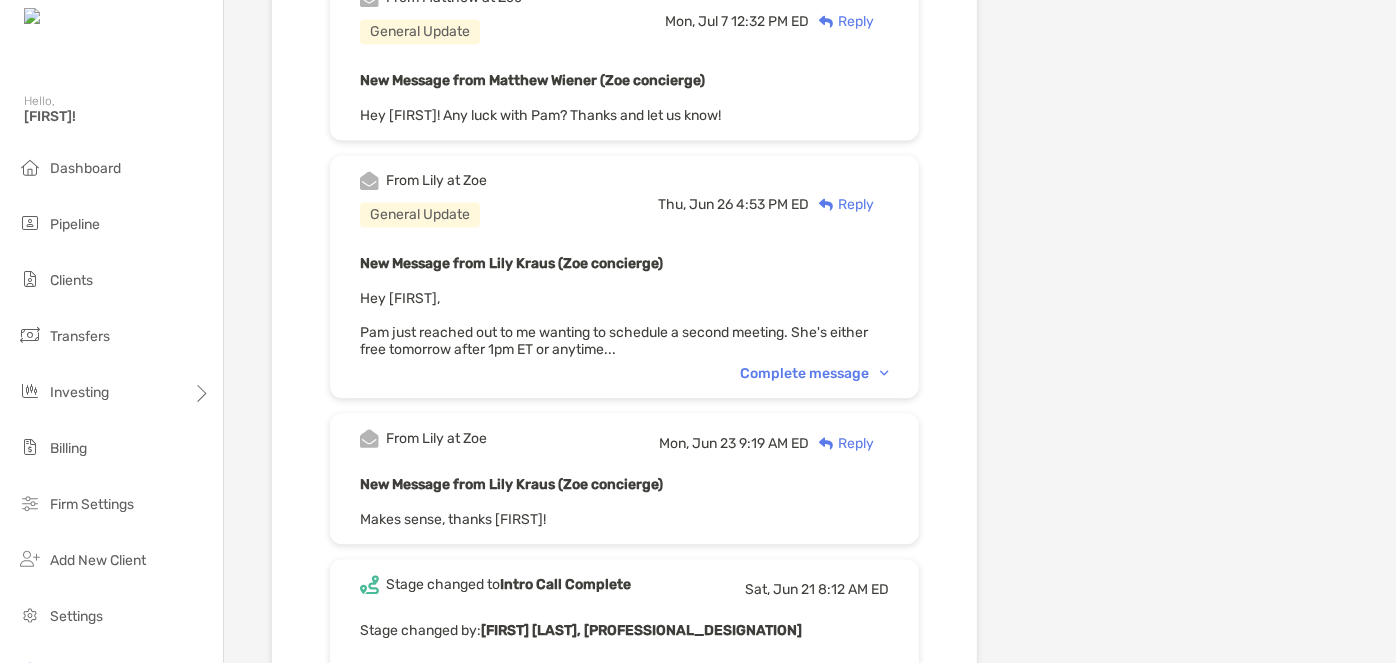 scroll, scrollTop: 2545, scrollLeft: 0, axis: vertical 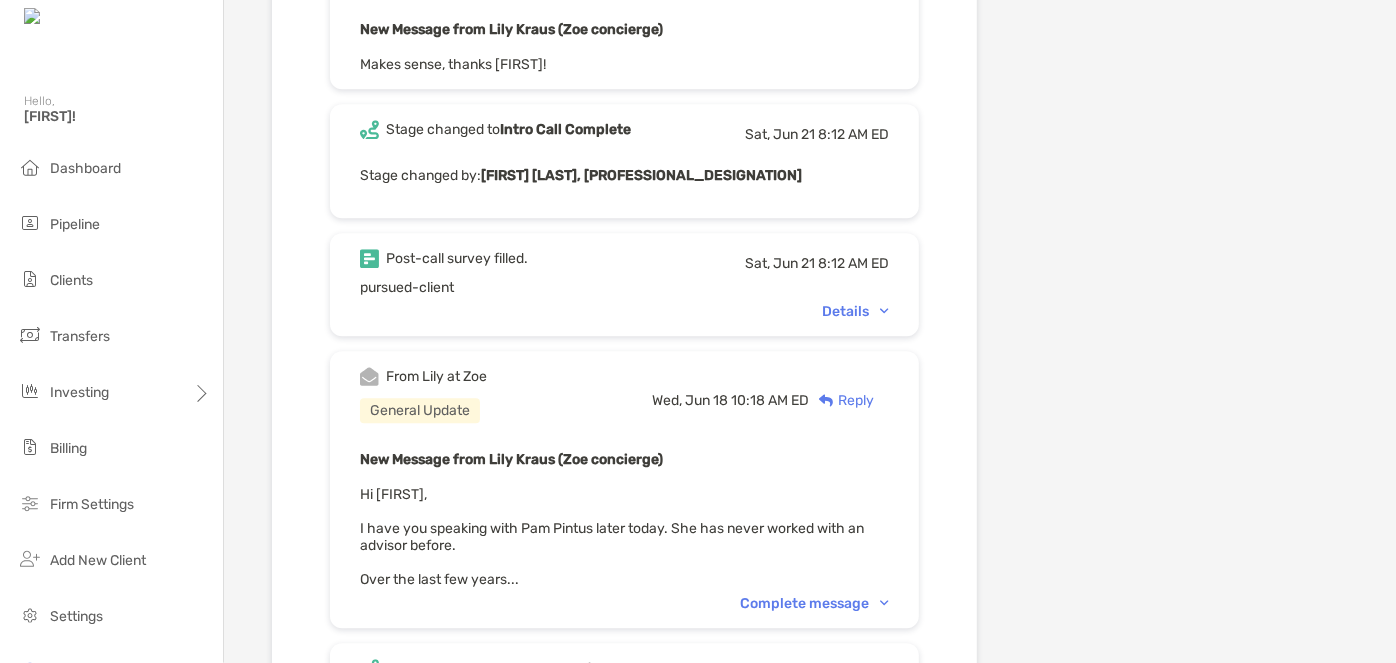 click on "Details" at bounding box center (855, 311) 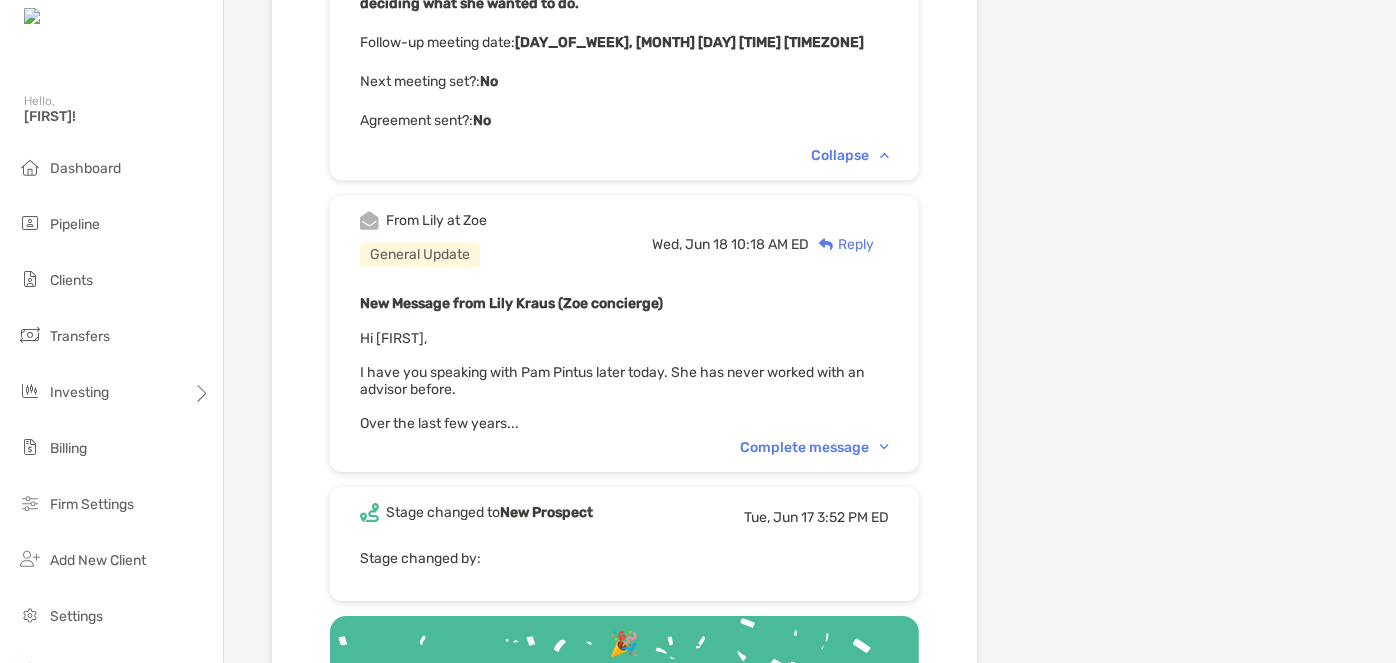 scroll, scrollTop: 3090, scrollLeft: 0, axis: vertical 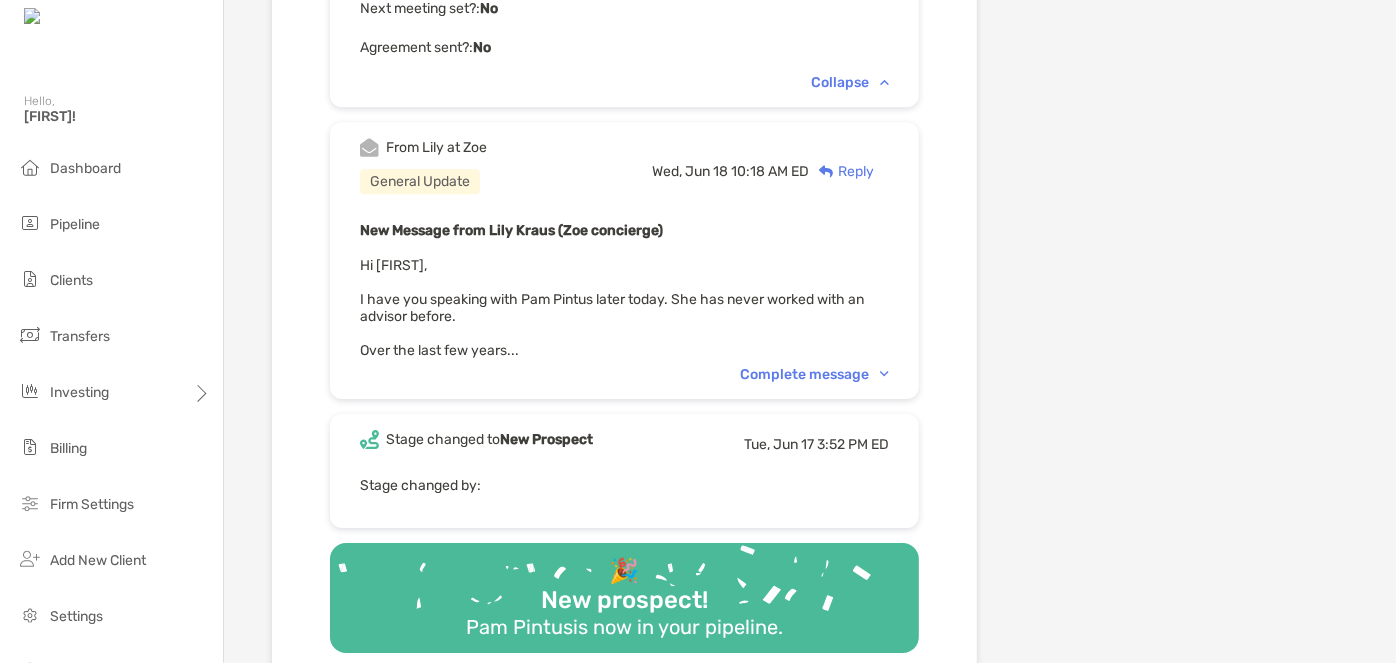 click on "Complete message" at bounding box center [814, 374] 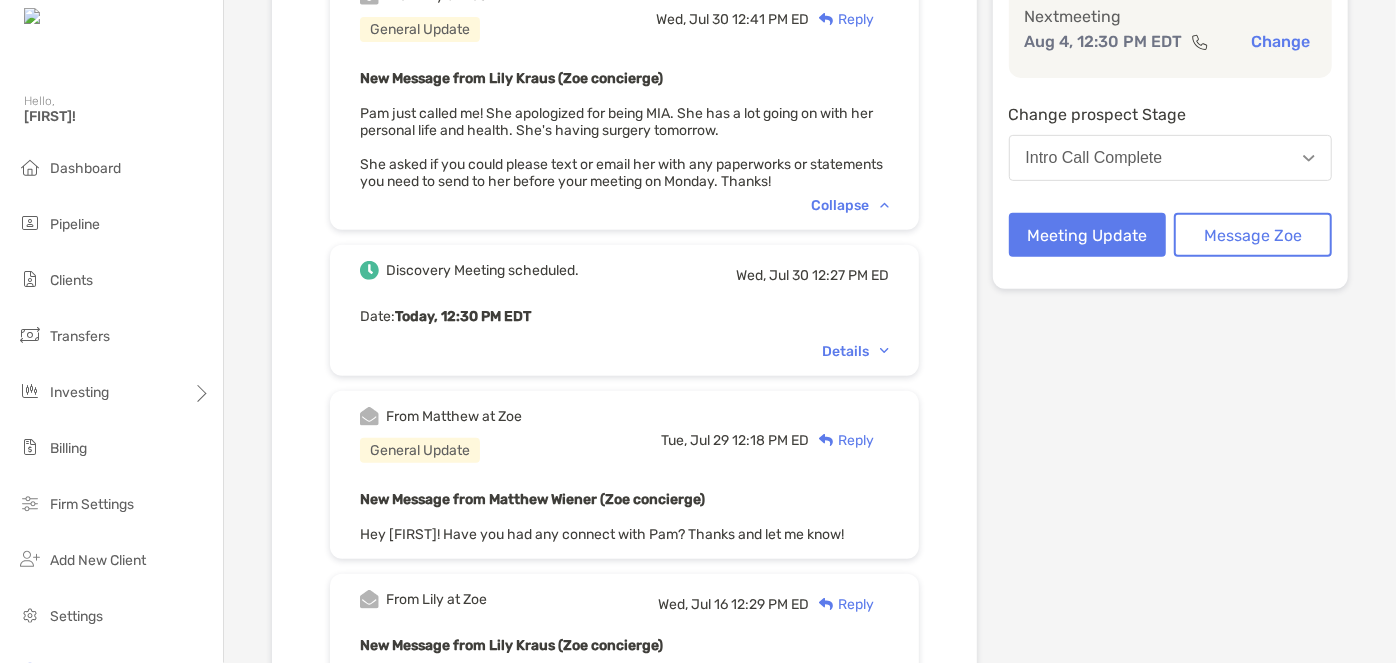 scroll, scrollTop: 0, scrollLeft: 0, axis: both 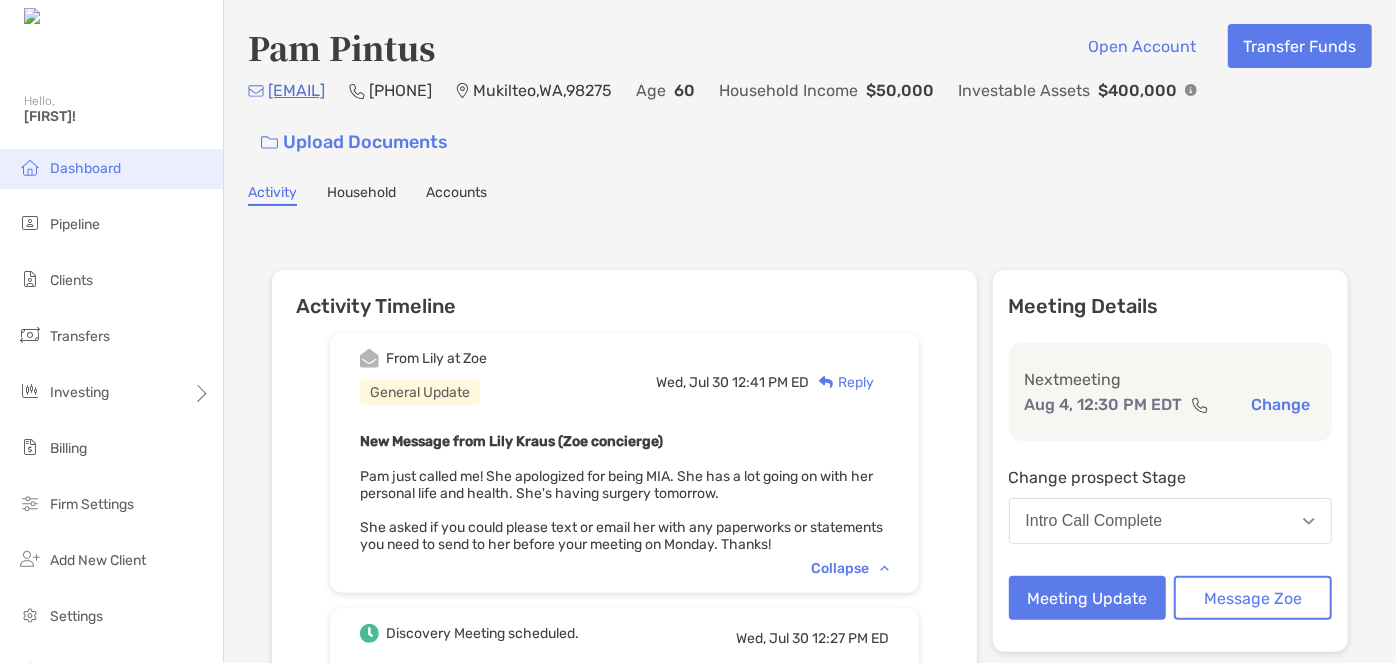 click on "Dashboard" at bounding box center (85, 168) 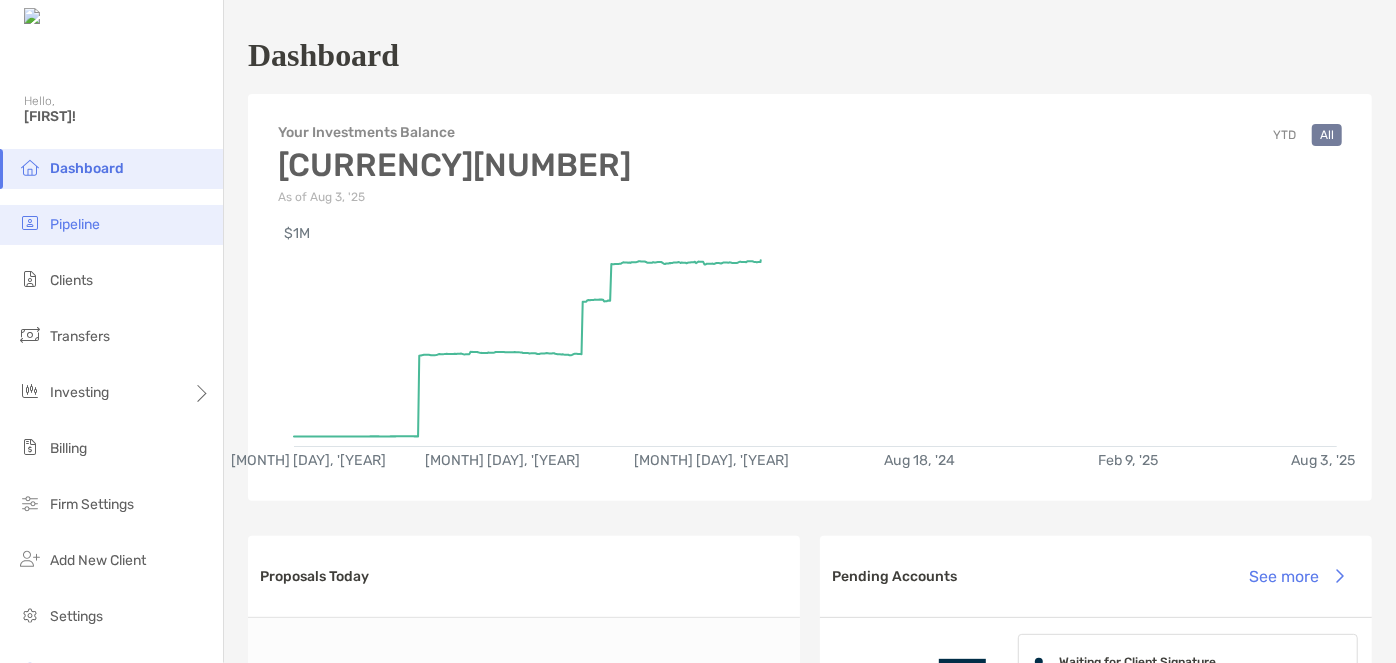 click on "Pipeline" at bounding box center [111, 225] 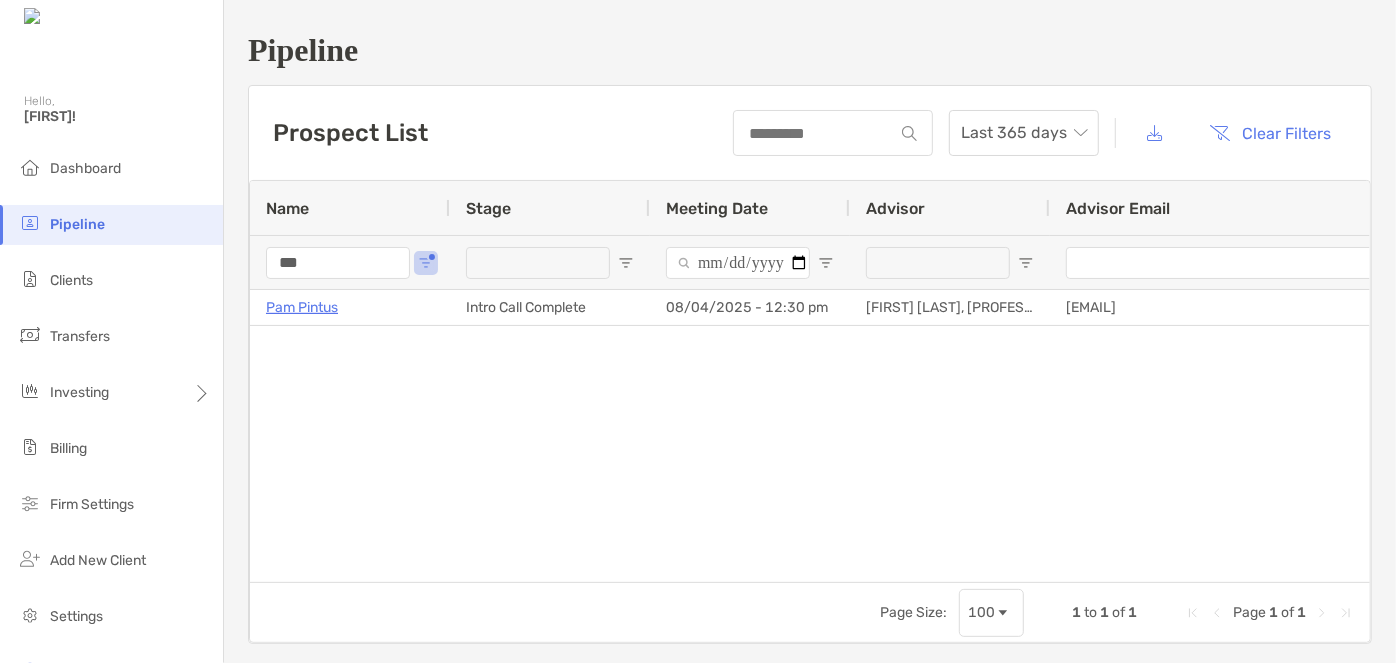 drag, startPoint x: 340, startPoint y: 258, endPoint x: 194, endPoint y: 259, distance: 146.00342 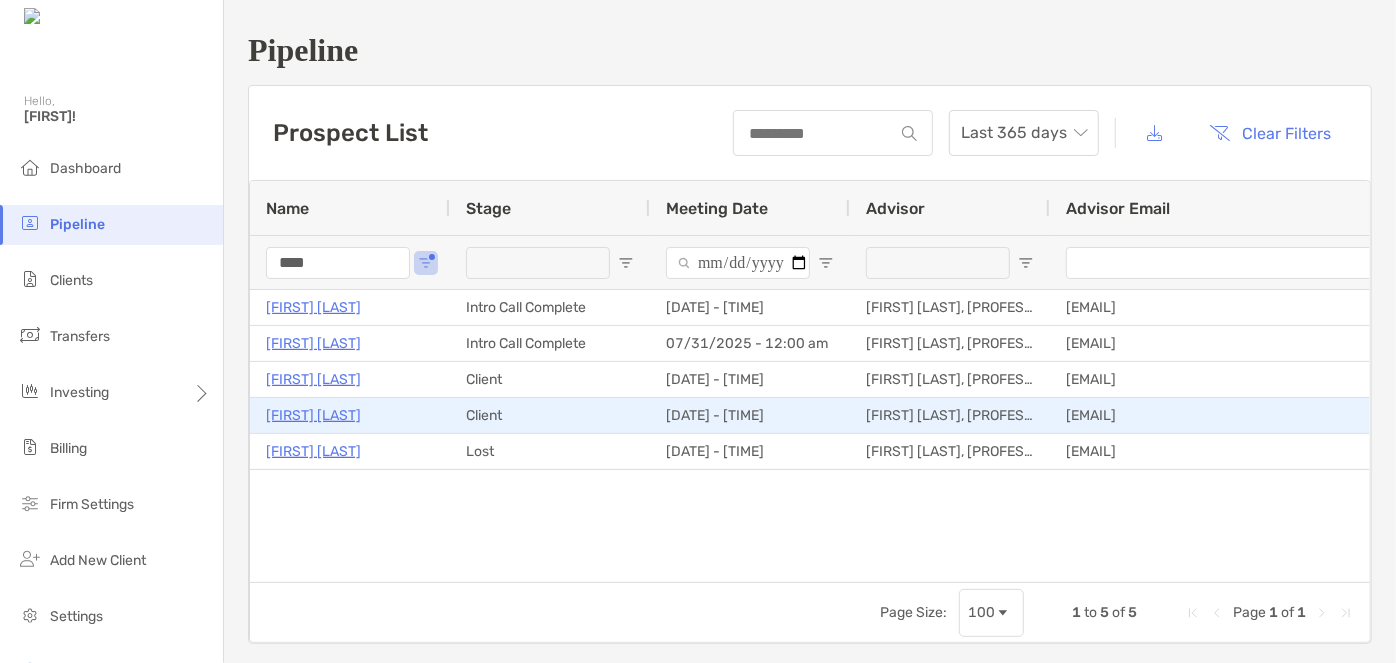 type on "****" 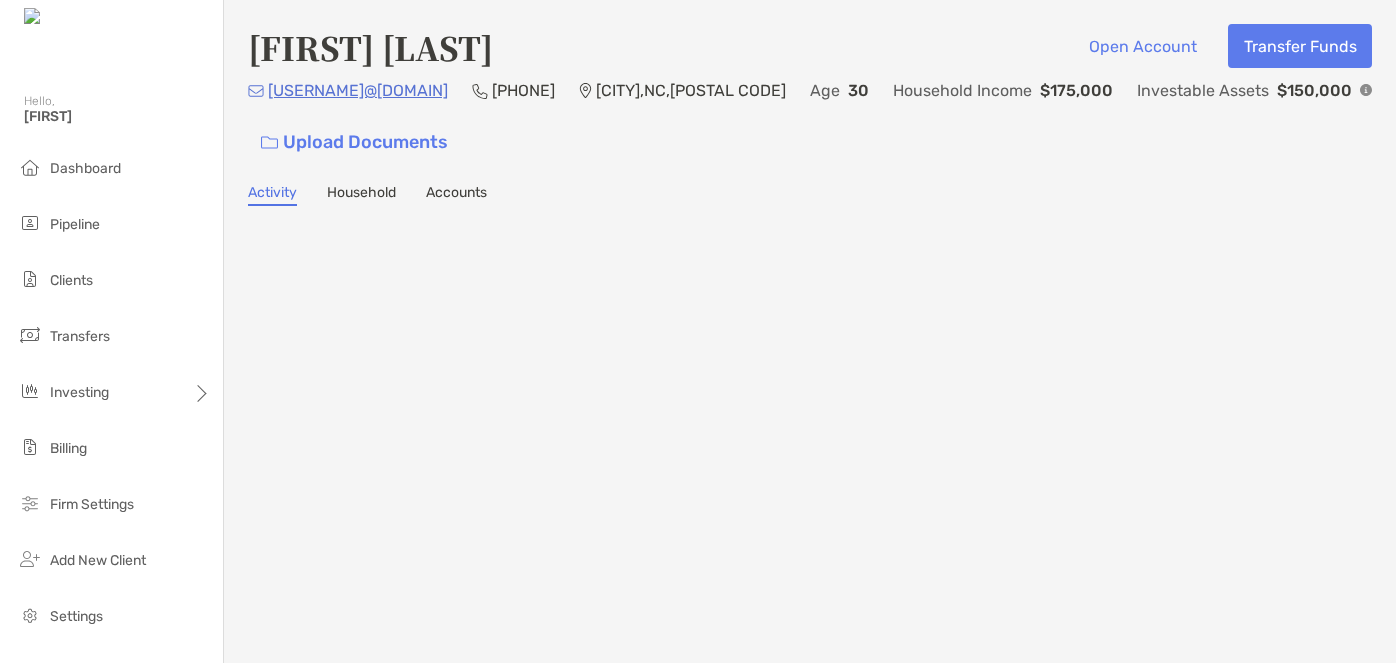 scroll, scrollTop: 0, scrollLeft: 0, axis: both 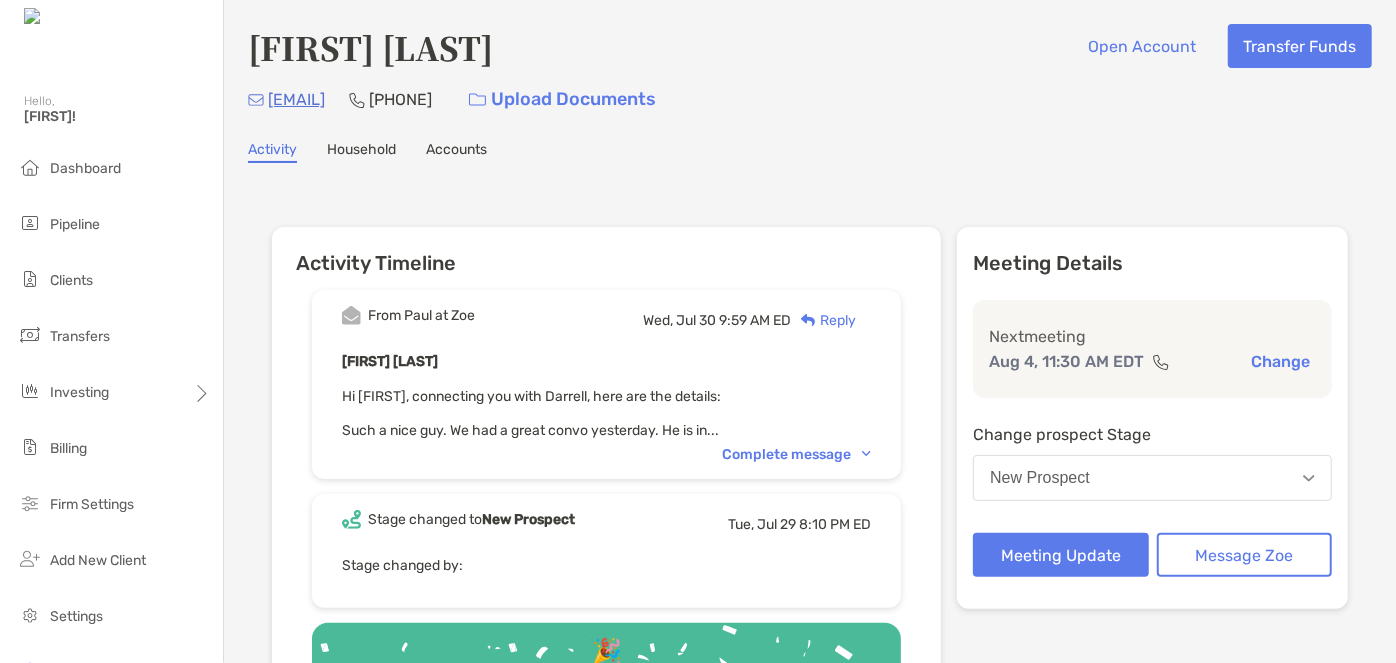click on "Complete message" at bounding box center [796, 454] 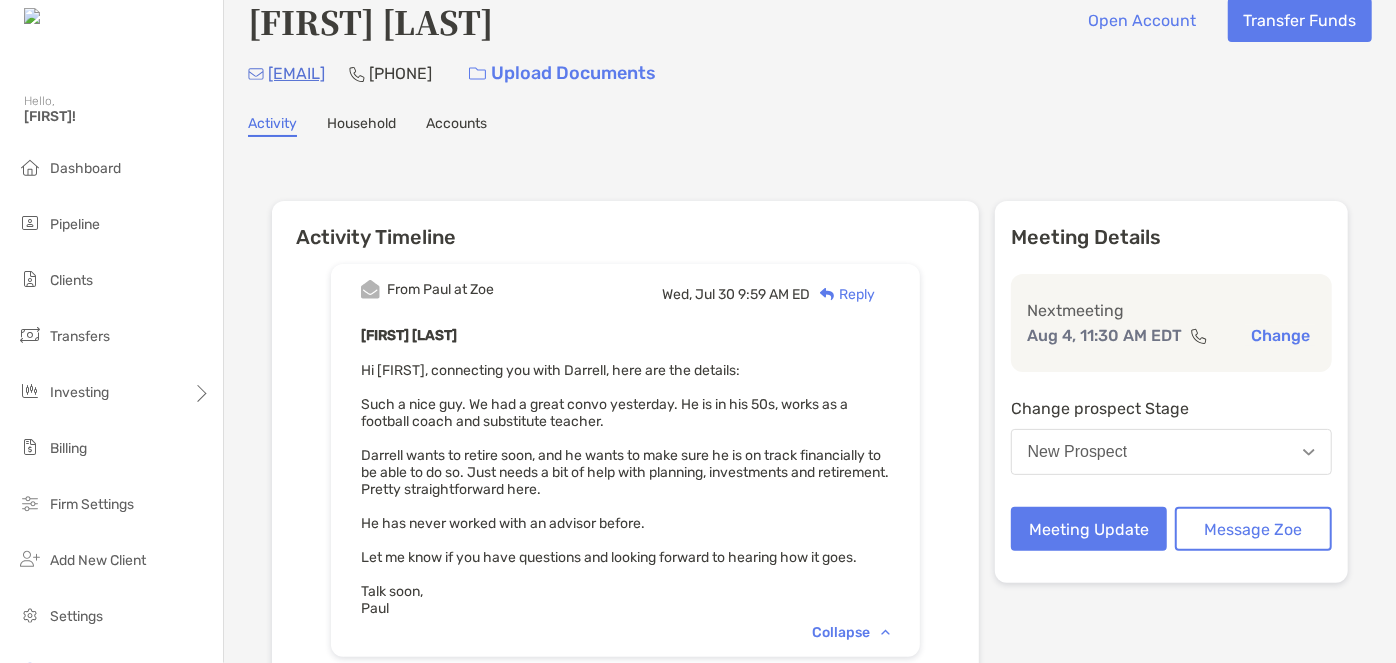 scroll, scrollTop: 0, scrollLeft: 0, axis: both 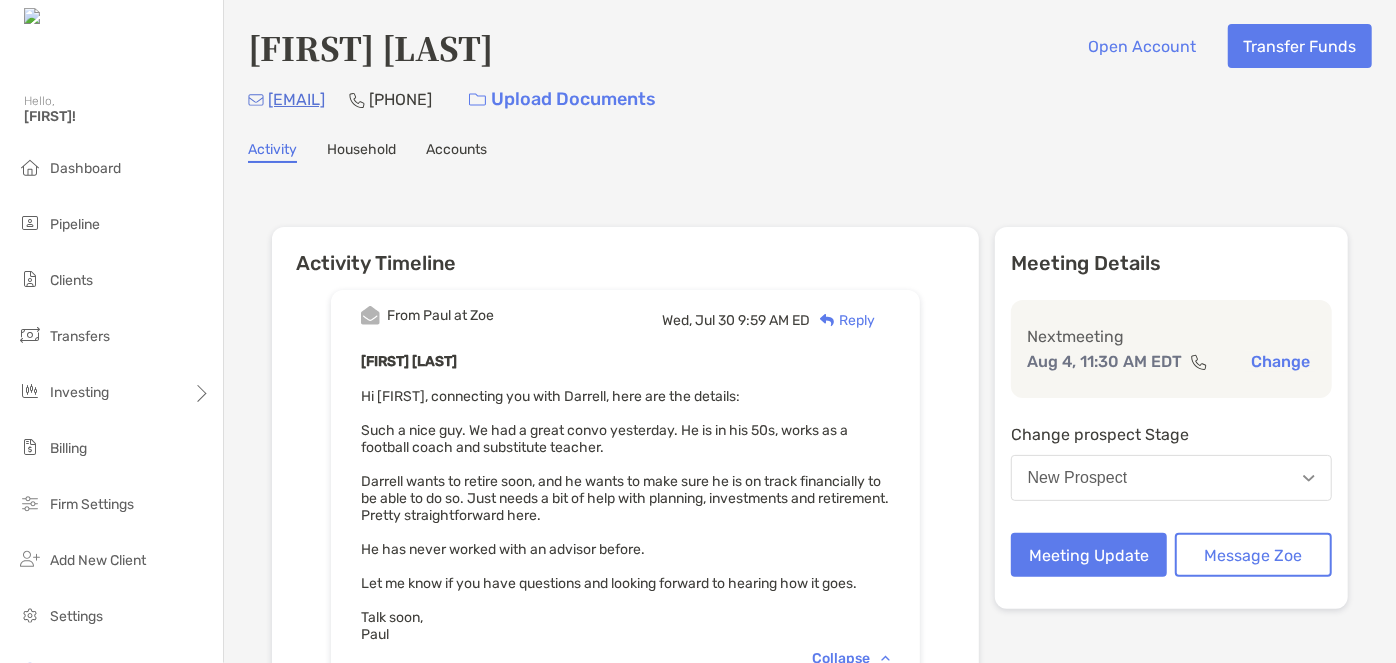 drag, startPoint x: 506, startPoint y: 54, endPoint x: 234, endPoint y: 59, distance: 272.04596 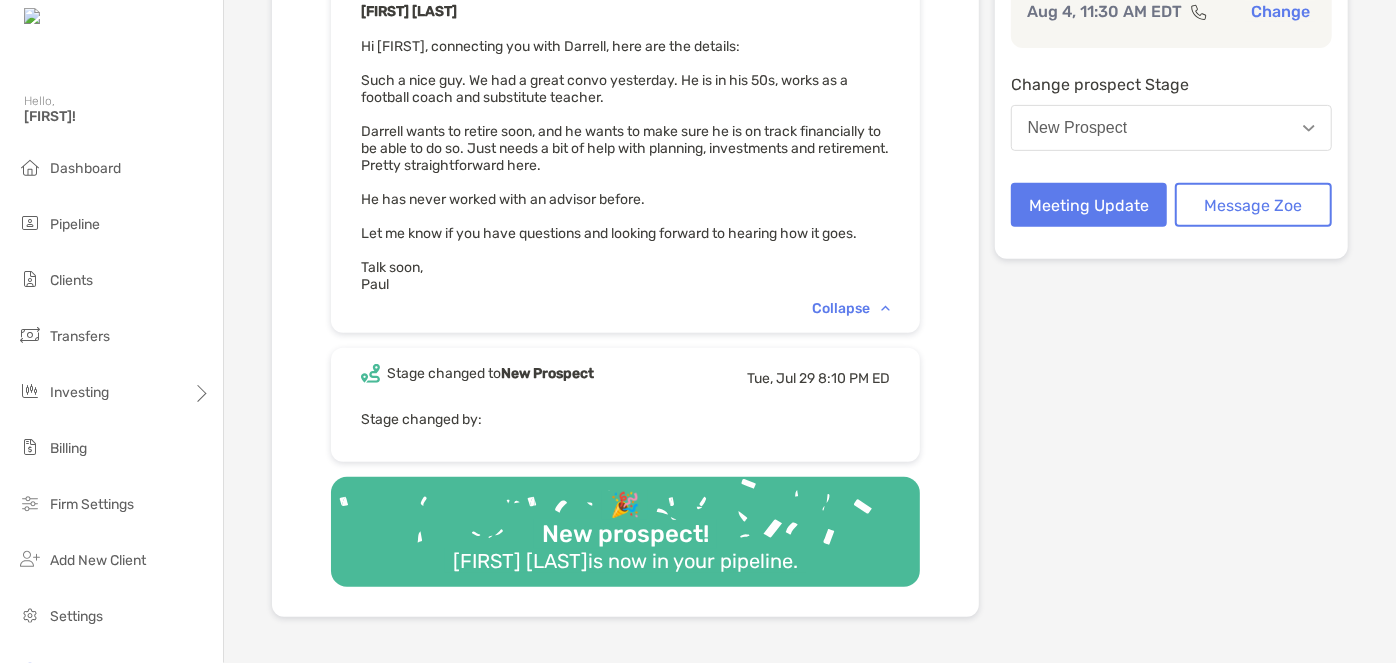 scroll, scrollTop: 584, scrollLeft: 0, axis: vertical 